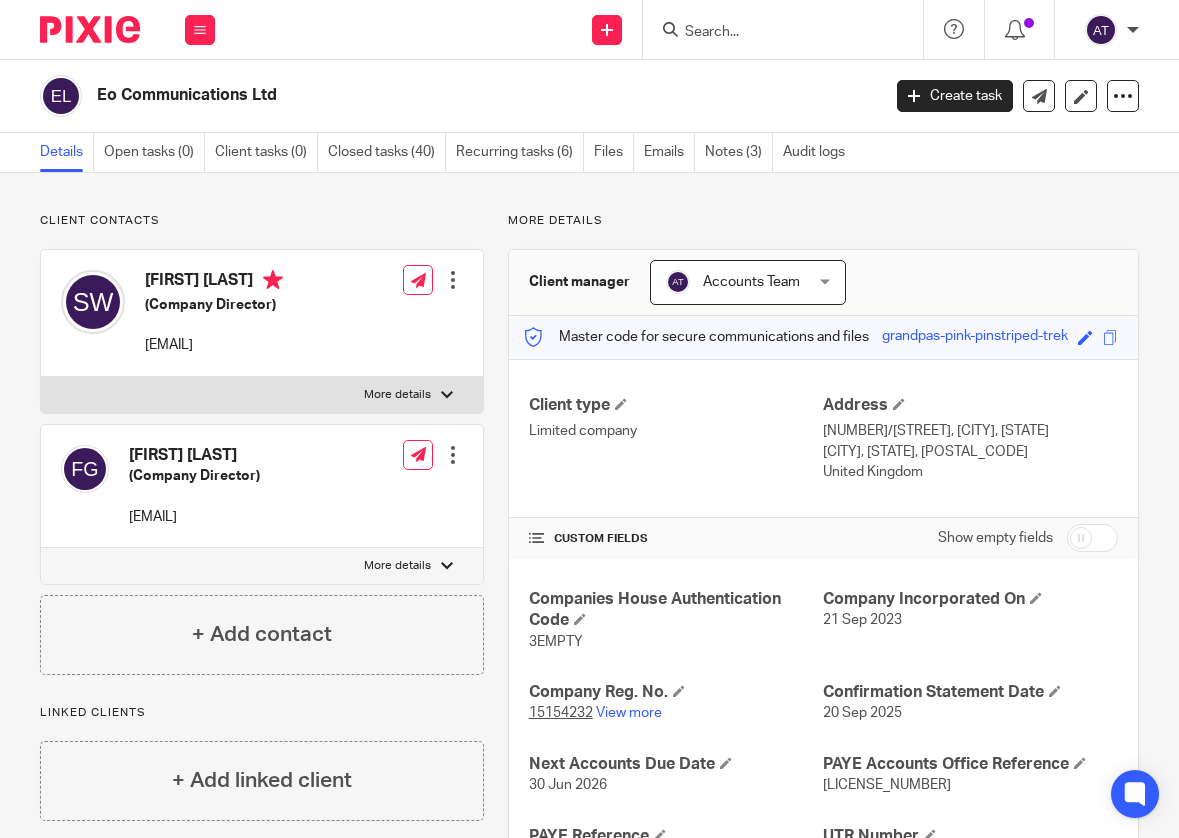 scroll, scrollTop: 0, scrollLeft: 0, axis: both 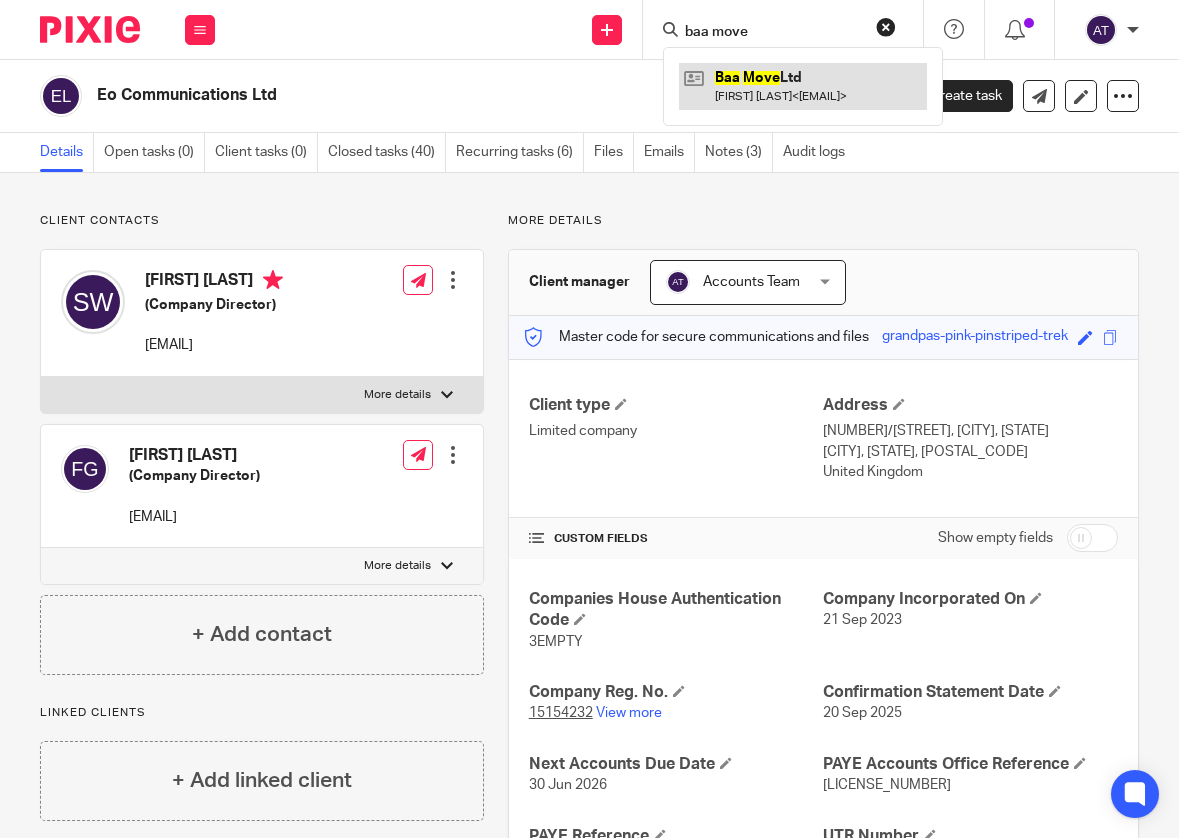 type on "baa move" 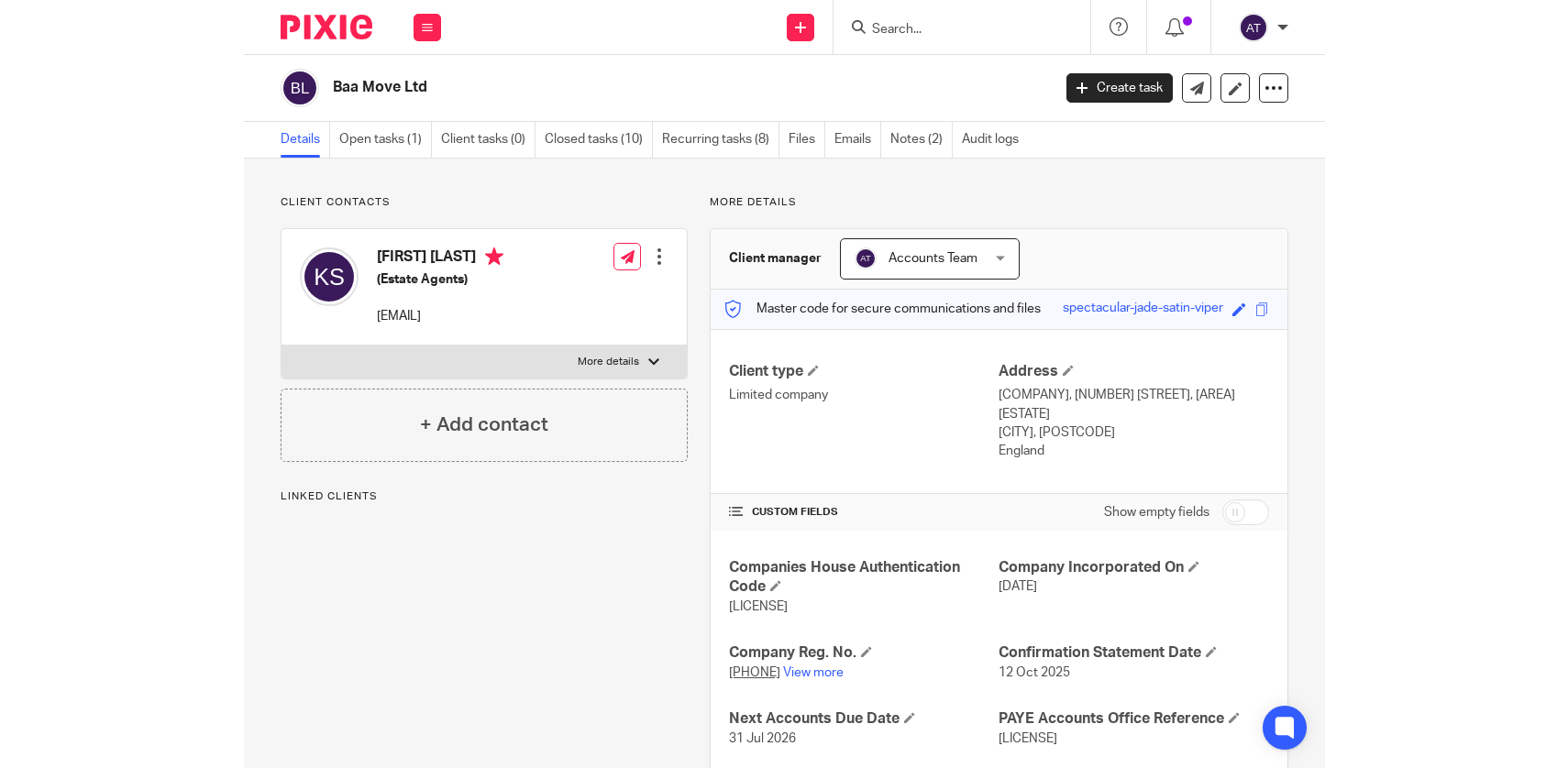 scroll, scrollTop: 0, scrollLeft: 0, axis: both 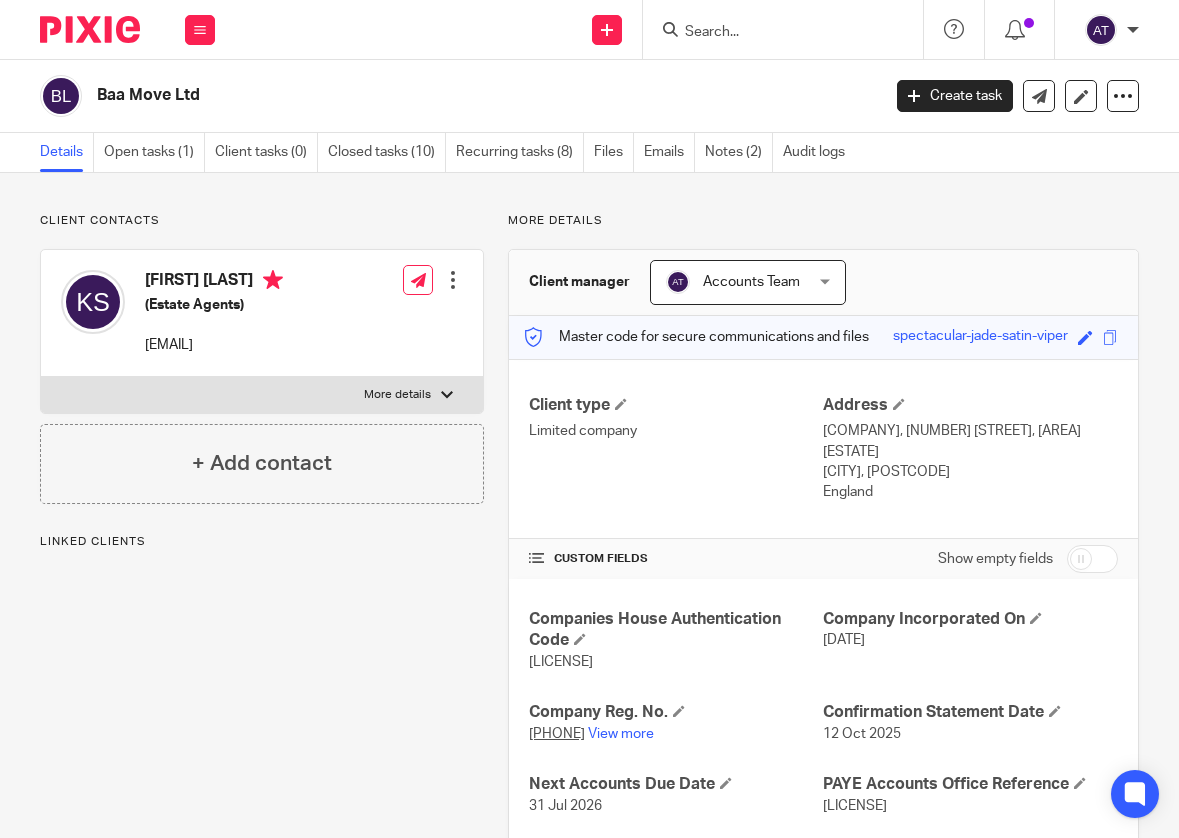click on "Baa Move Ltd" at bounding box center (453, 96) 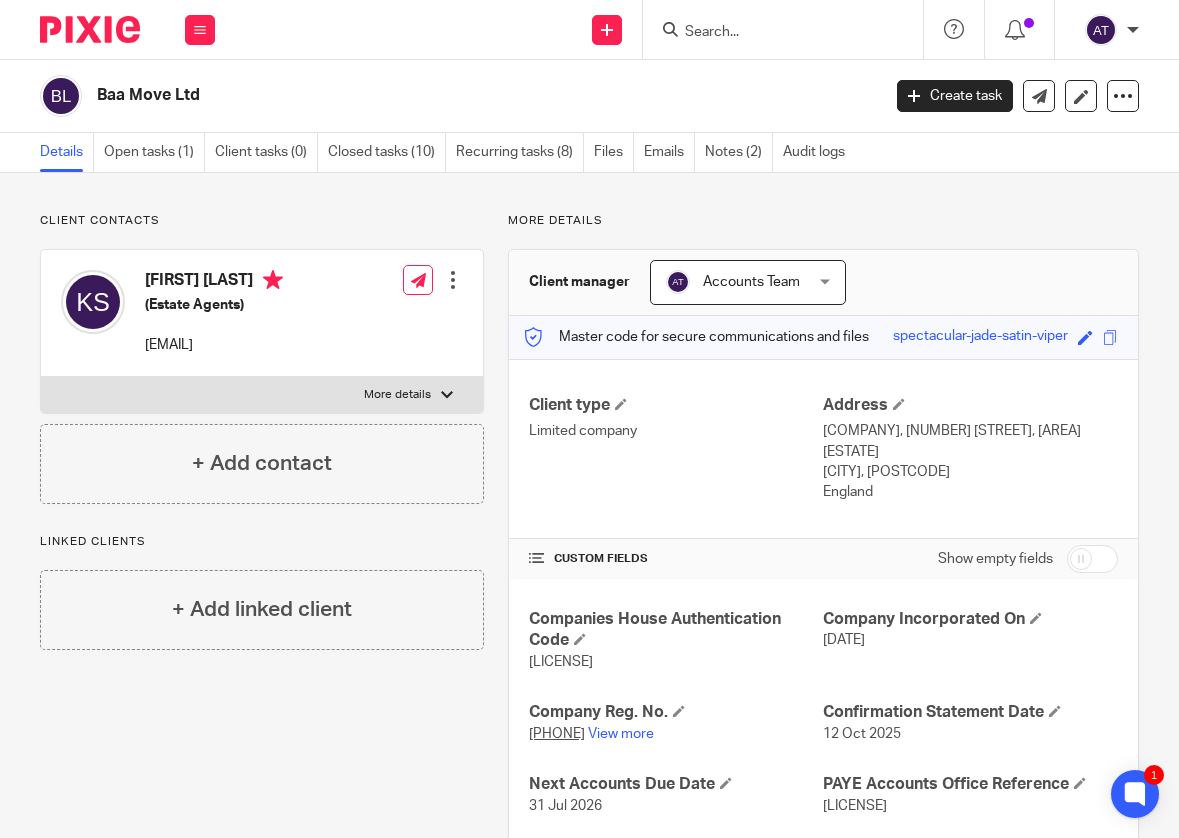 click on "Khilan Shah" at bounding box center (214, 282) 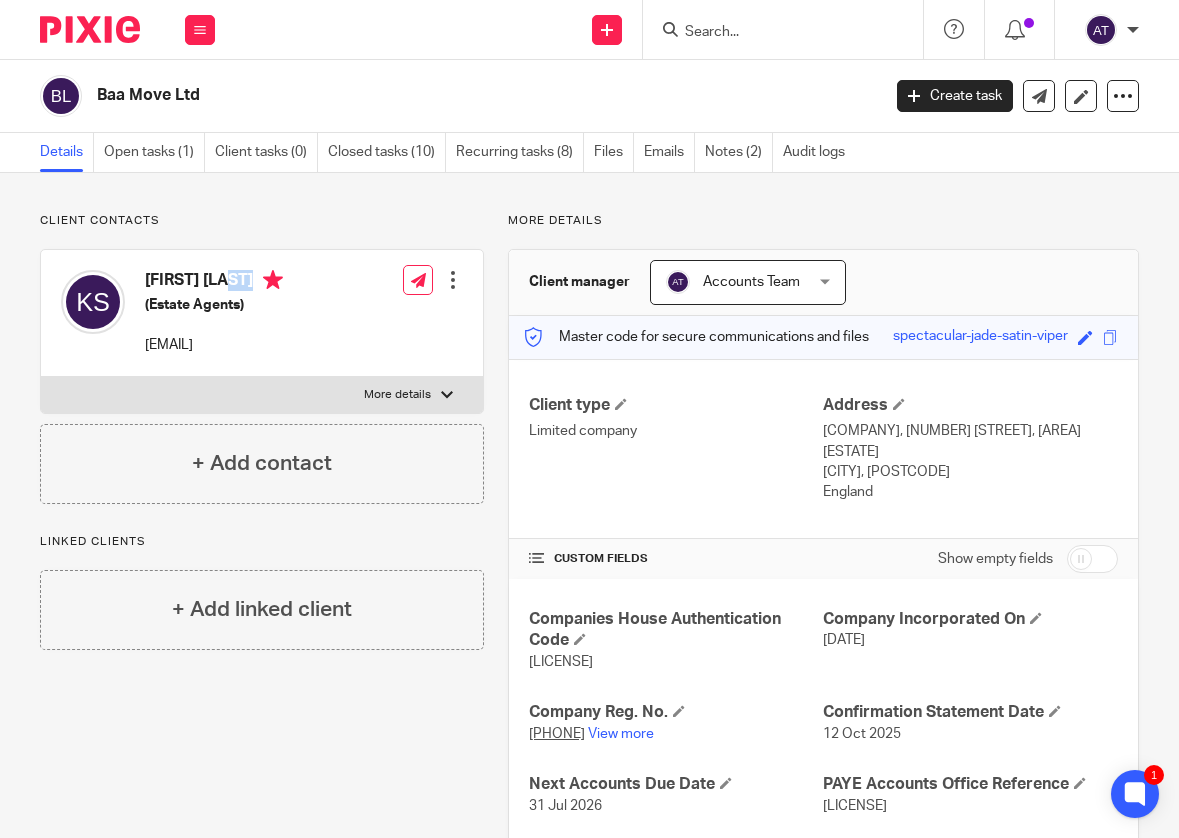 click on "Khilan Shah" at bounding box center [214, 282] 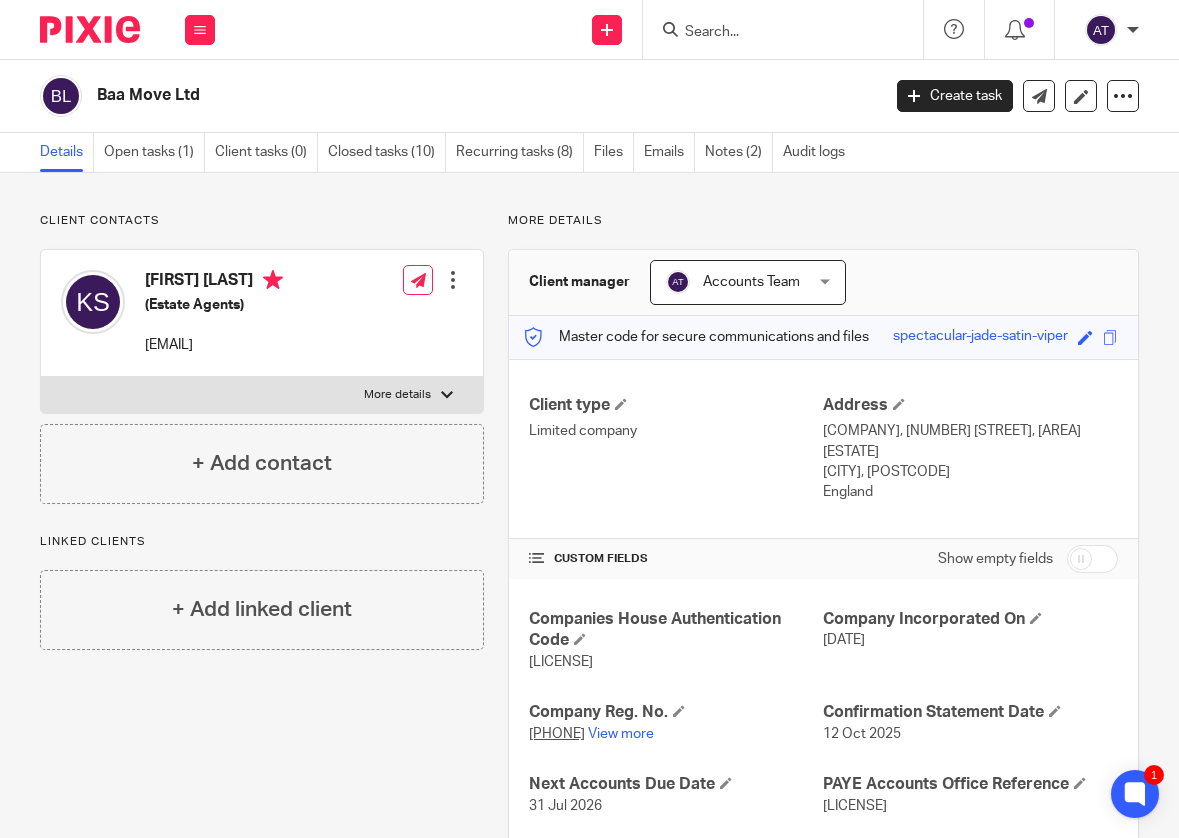 click on "26 Oct 2015" at bounding box center [970, 640] 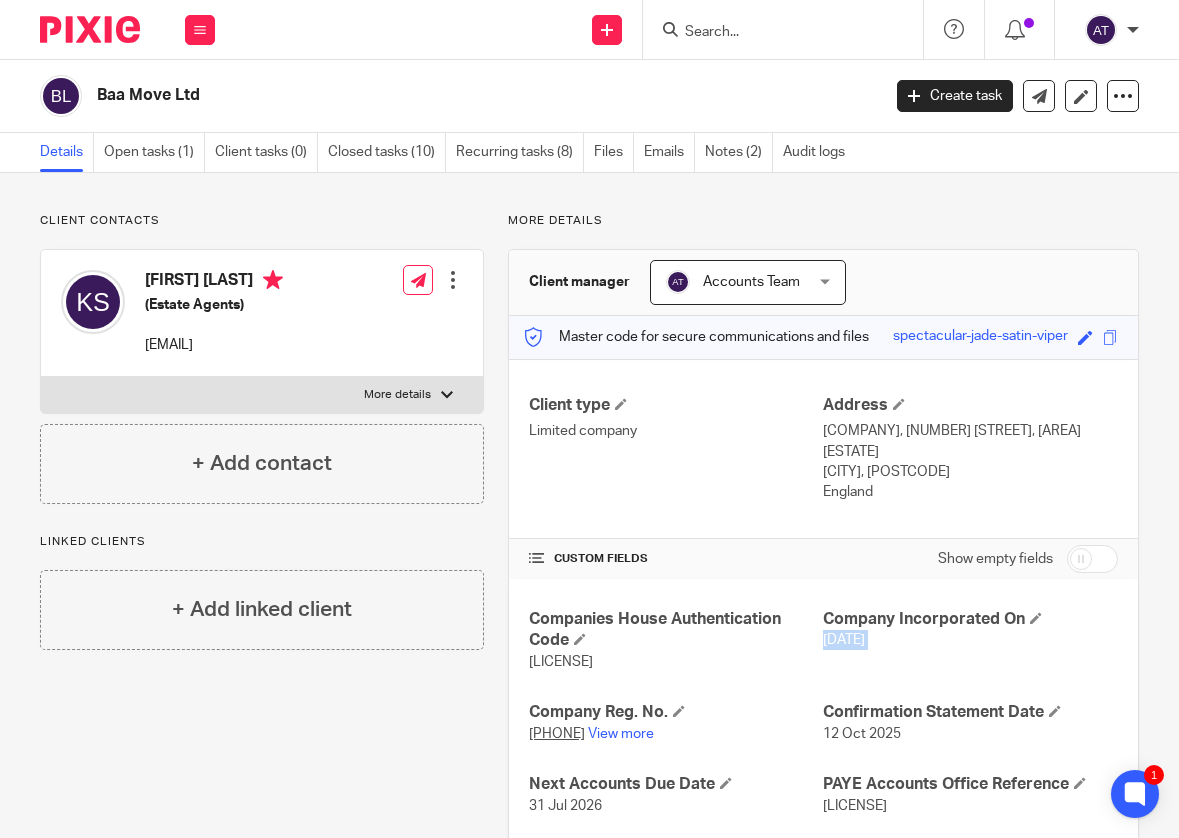 click on "26 Oct 2015" at bounding box center [970, 640] 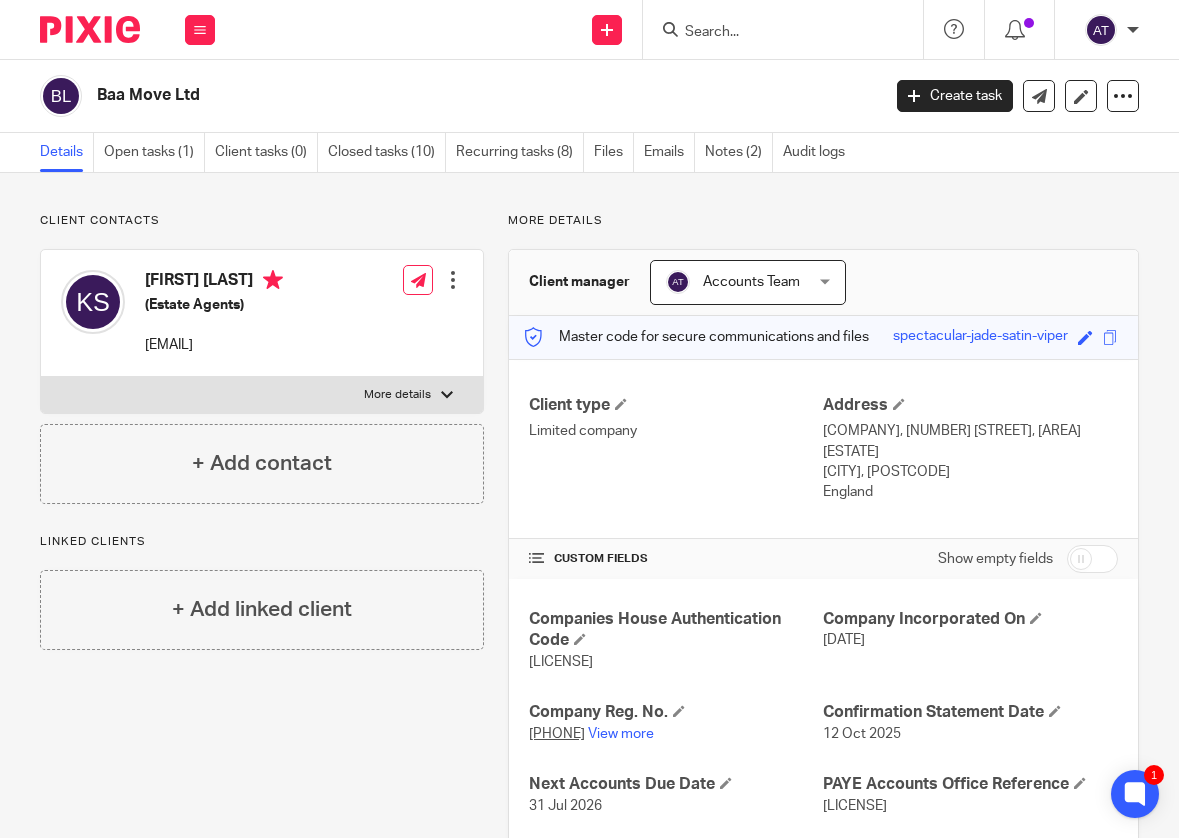 click on "26 Oct 2015" at bounding box center [844, 640] 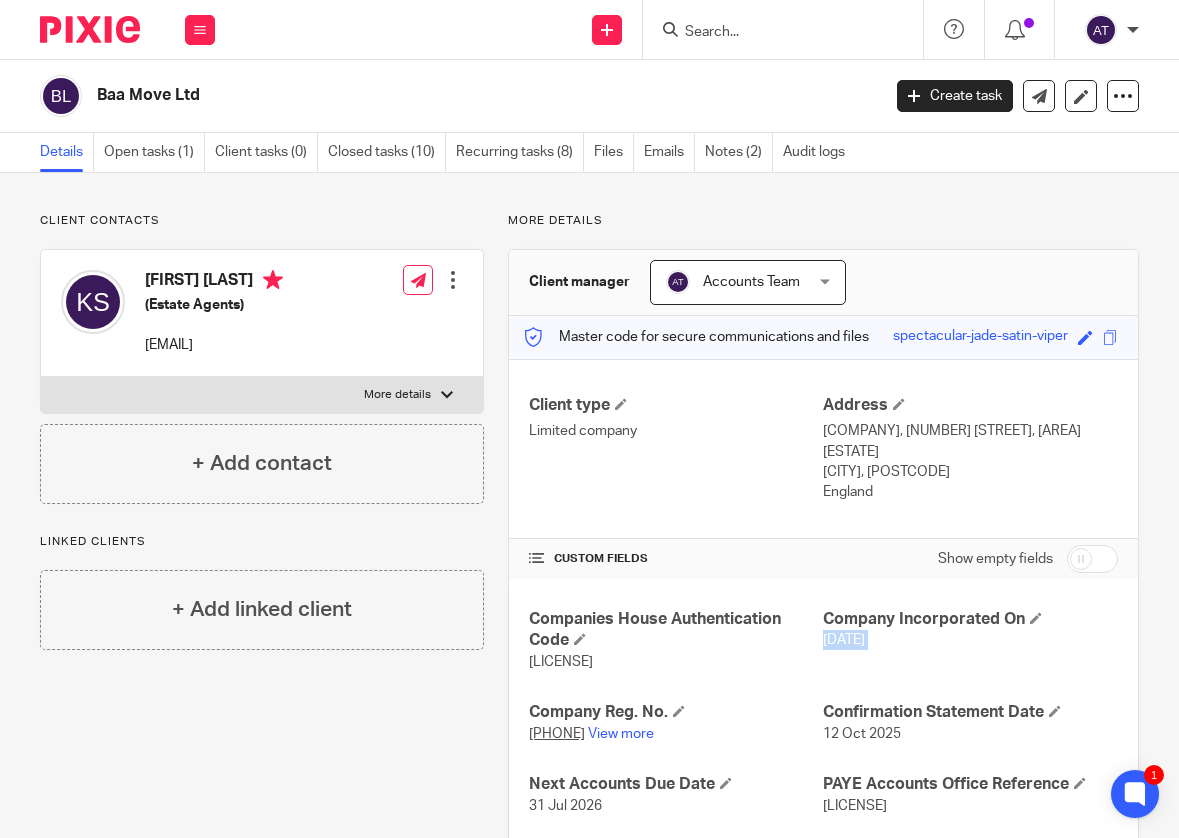 click on "26 Oct 2015" at bounding box center (844, 640) 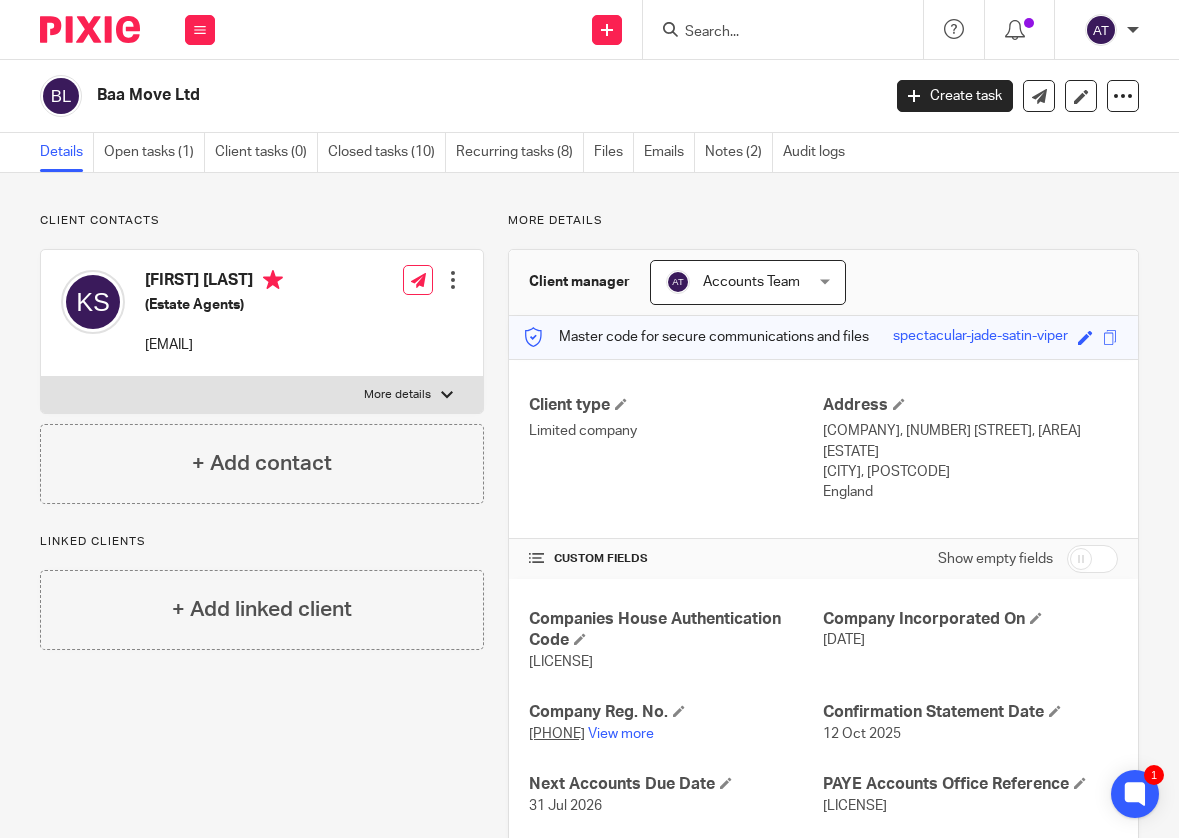 click on "Baa Move Ltd" at bounding box center (453, 96) 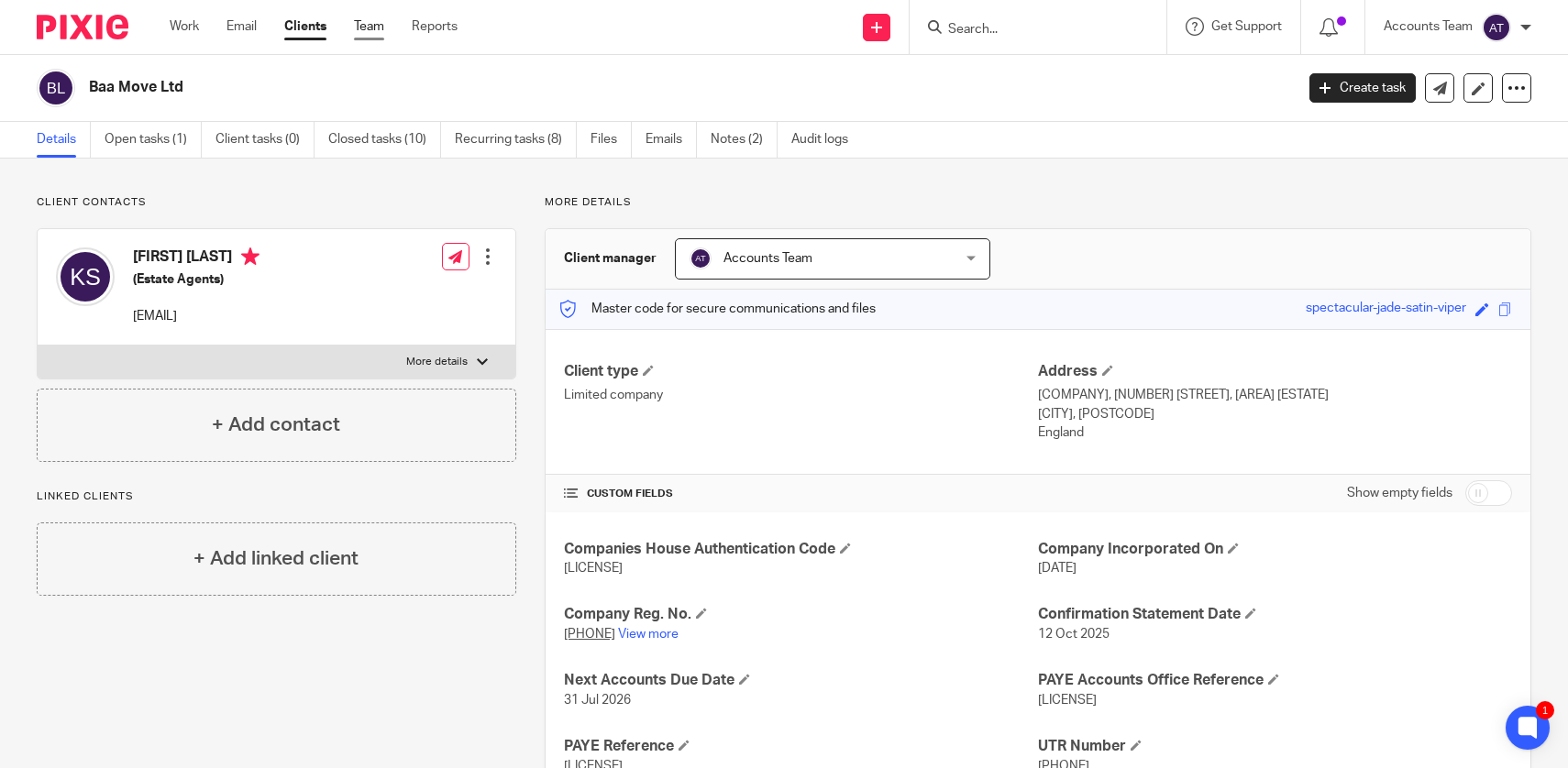 click on "Team" at bounding box center (369, 27) 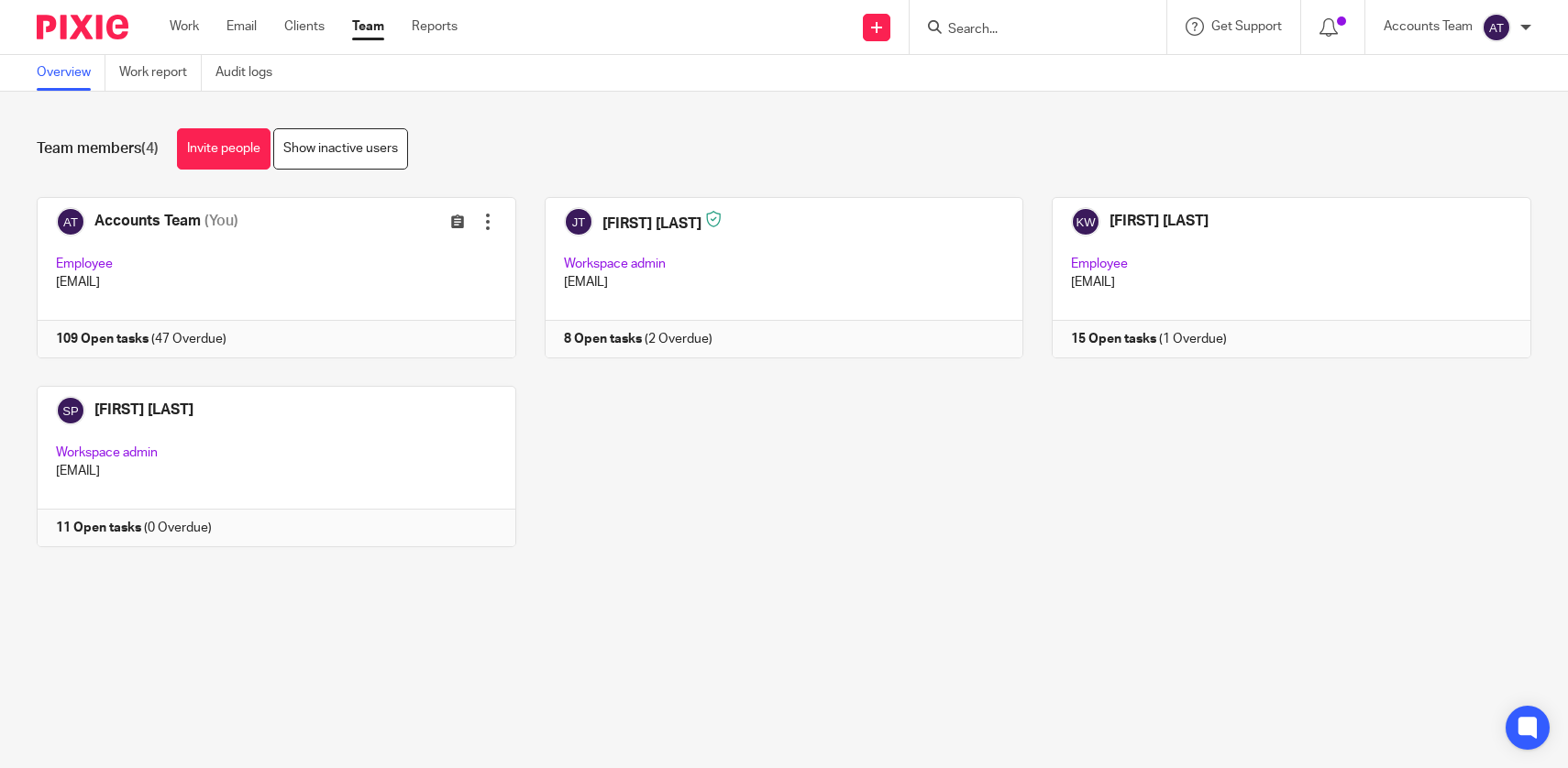 scroll, scrollTop: 0, scrollLeft: 0, axis: both 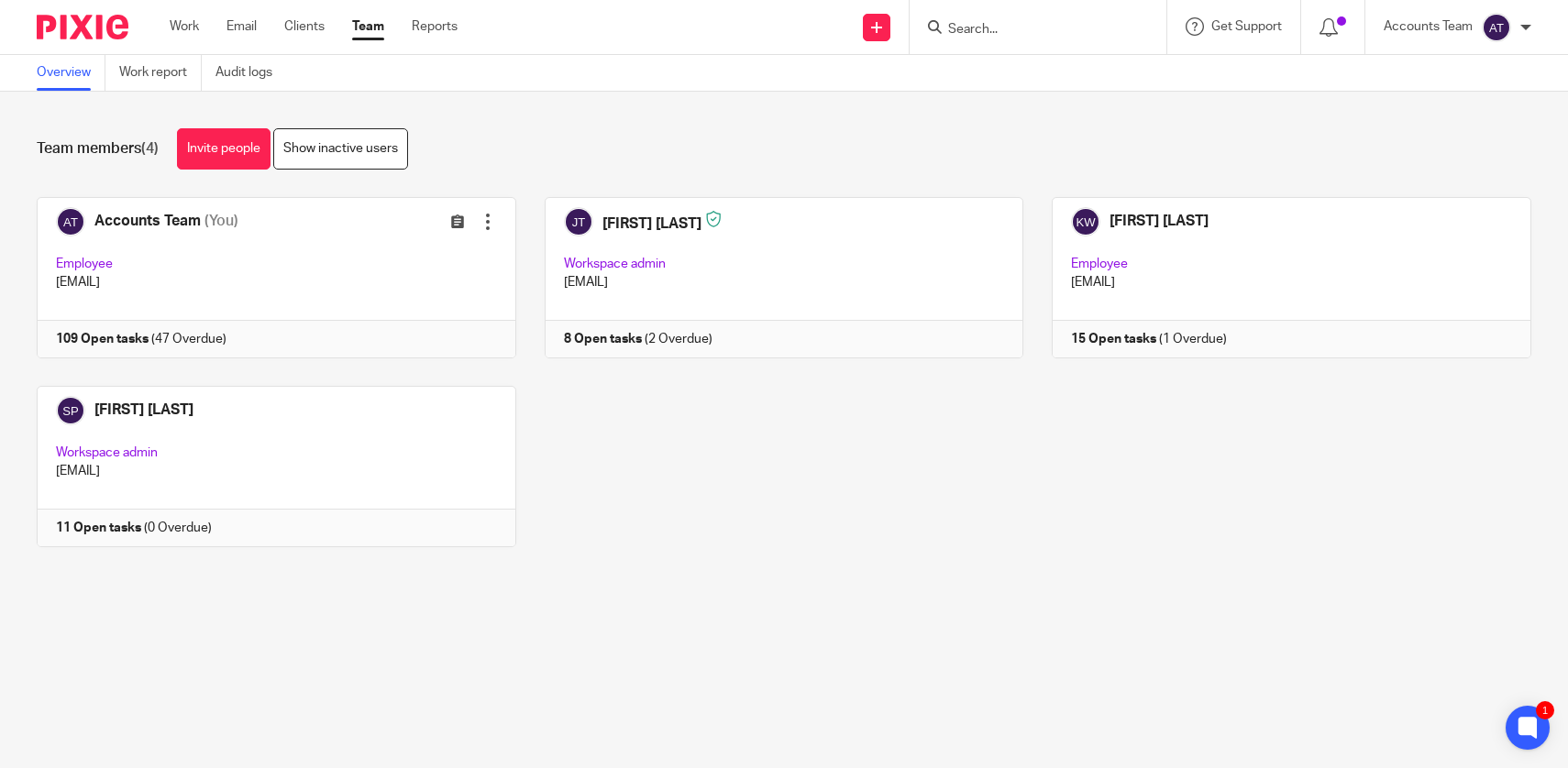 click on "Team members
(4)
Invite people
Show inactive users
Invite team members       Add invitation
Cancel
Send invitation
Accounts Team
(You)
Edit user
Transfer
Employee
accounts@jsmpartners.co.uk
109 Open tasks
(47 Overdue)" at bounding box center (784, 351) 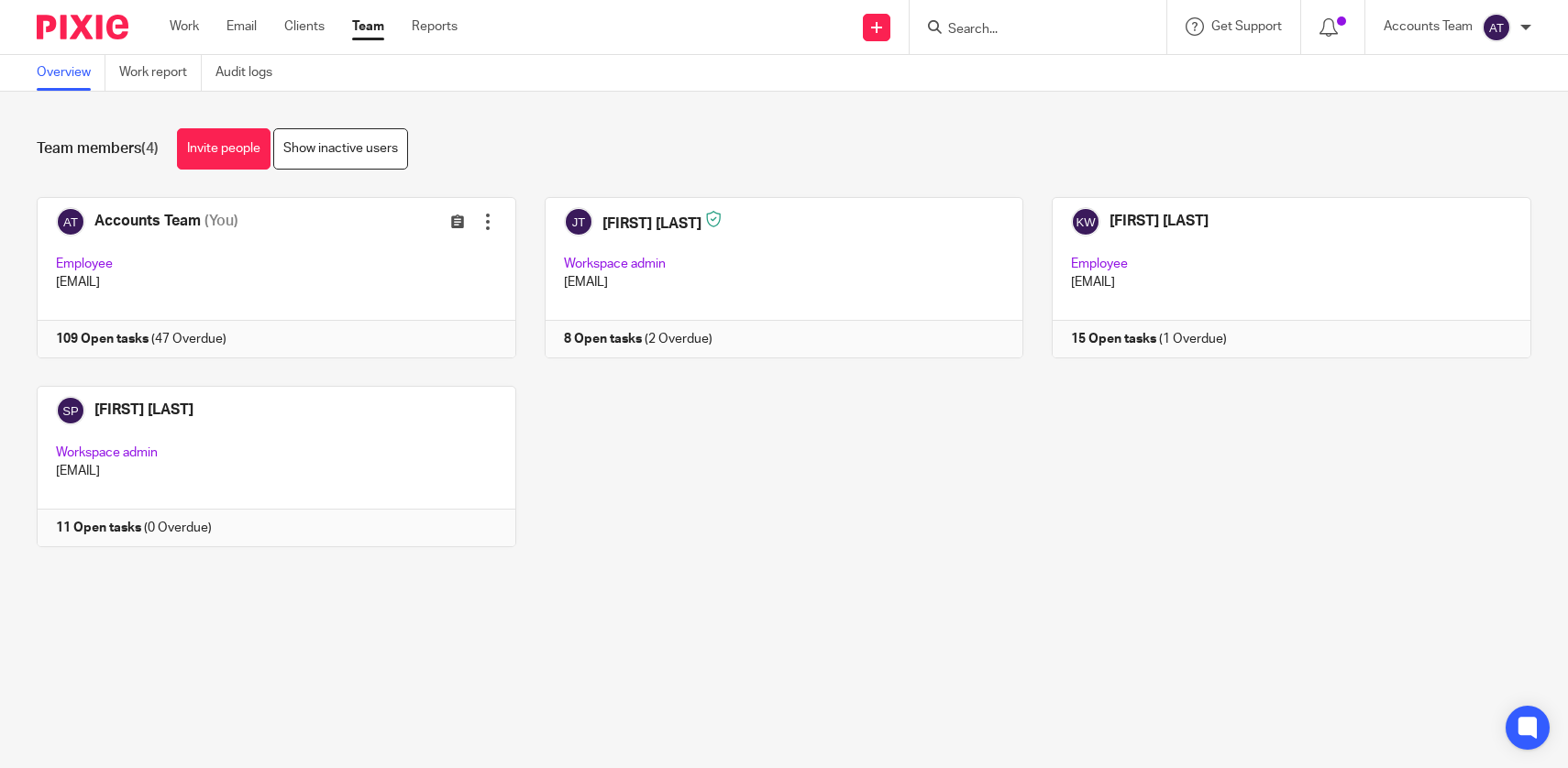 scroll, scrollTop: 0, scrollLeft: 0, axis: both 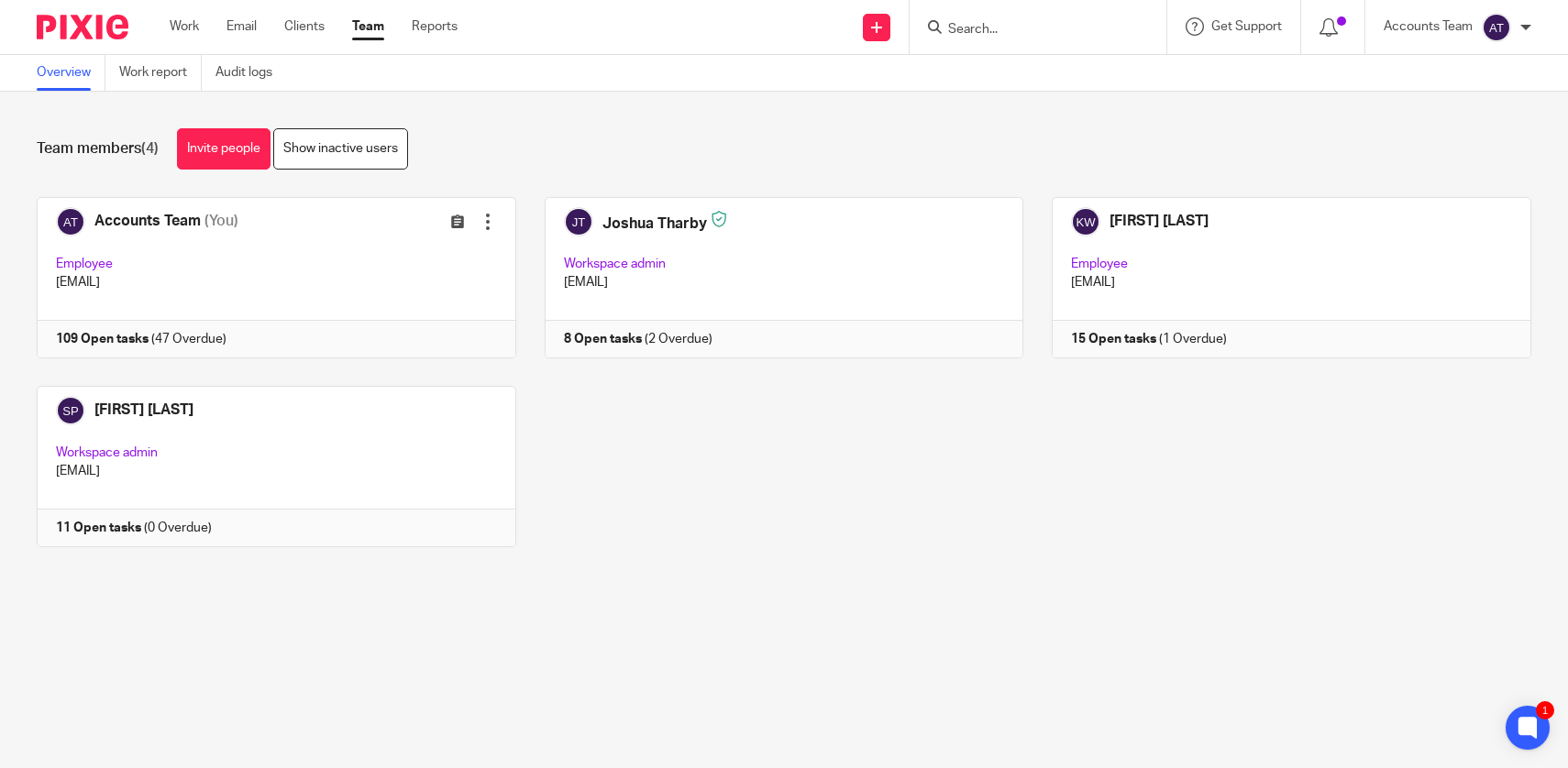 click on "accounts@[DOMAIN]" at bounding box center [784, 384] 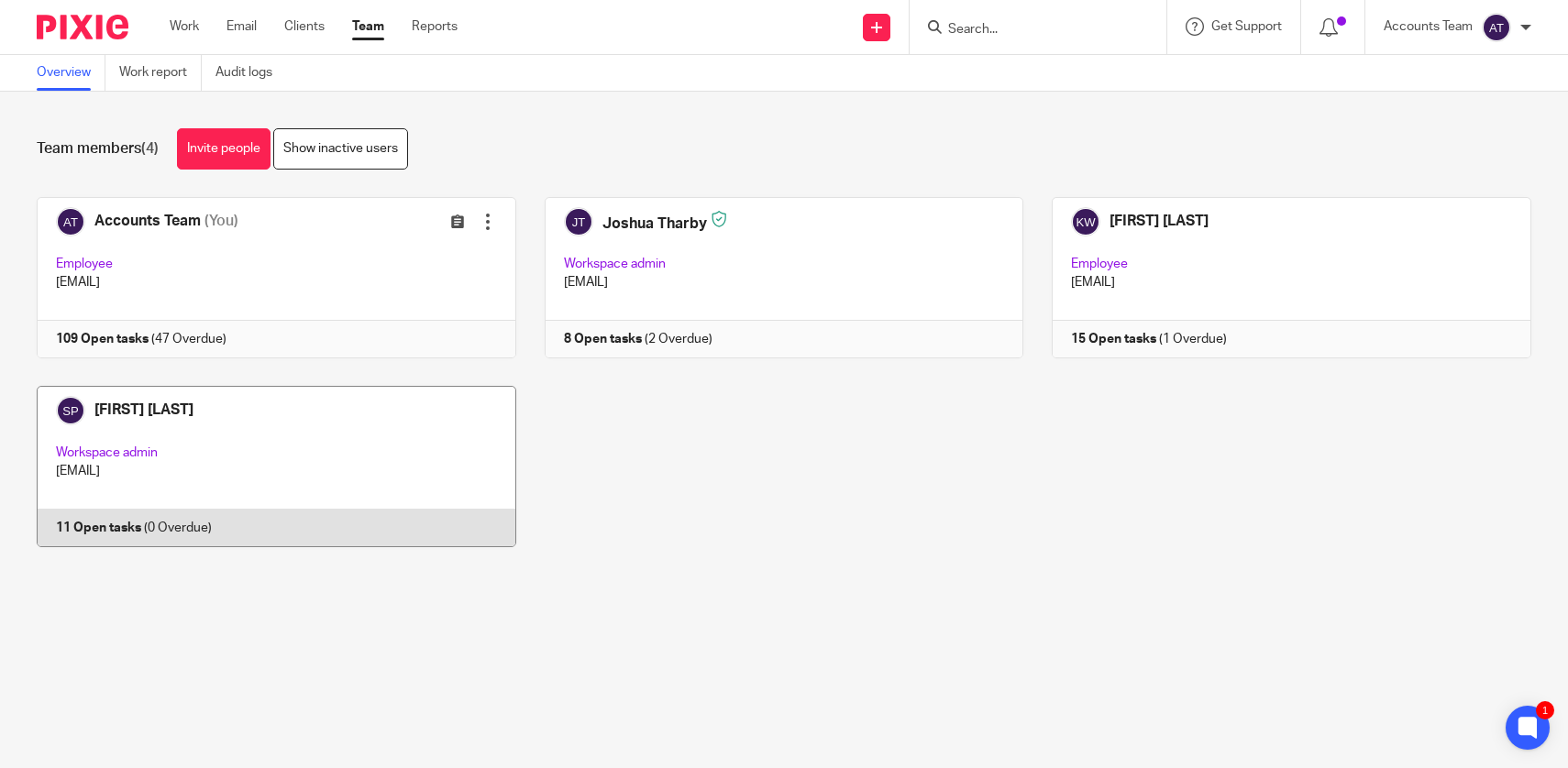 click at bounding box center (262, 466) 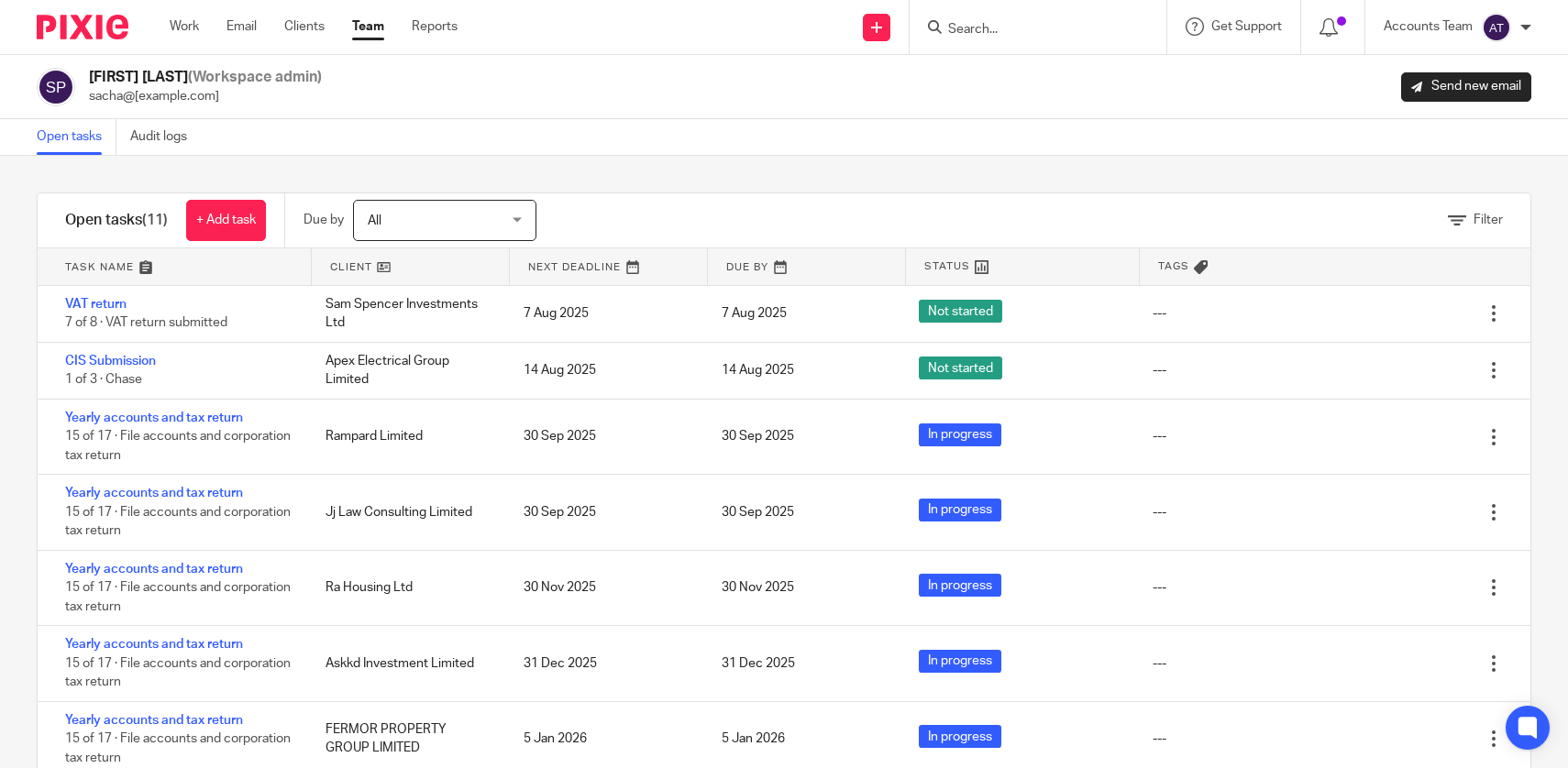 scroll, scrollTop: 0, scrollLeft: 0, axis: both 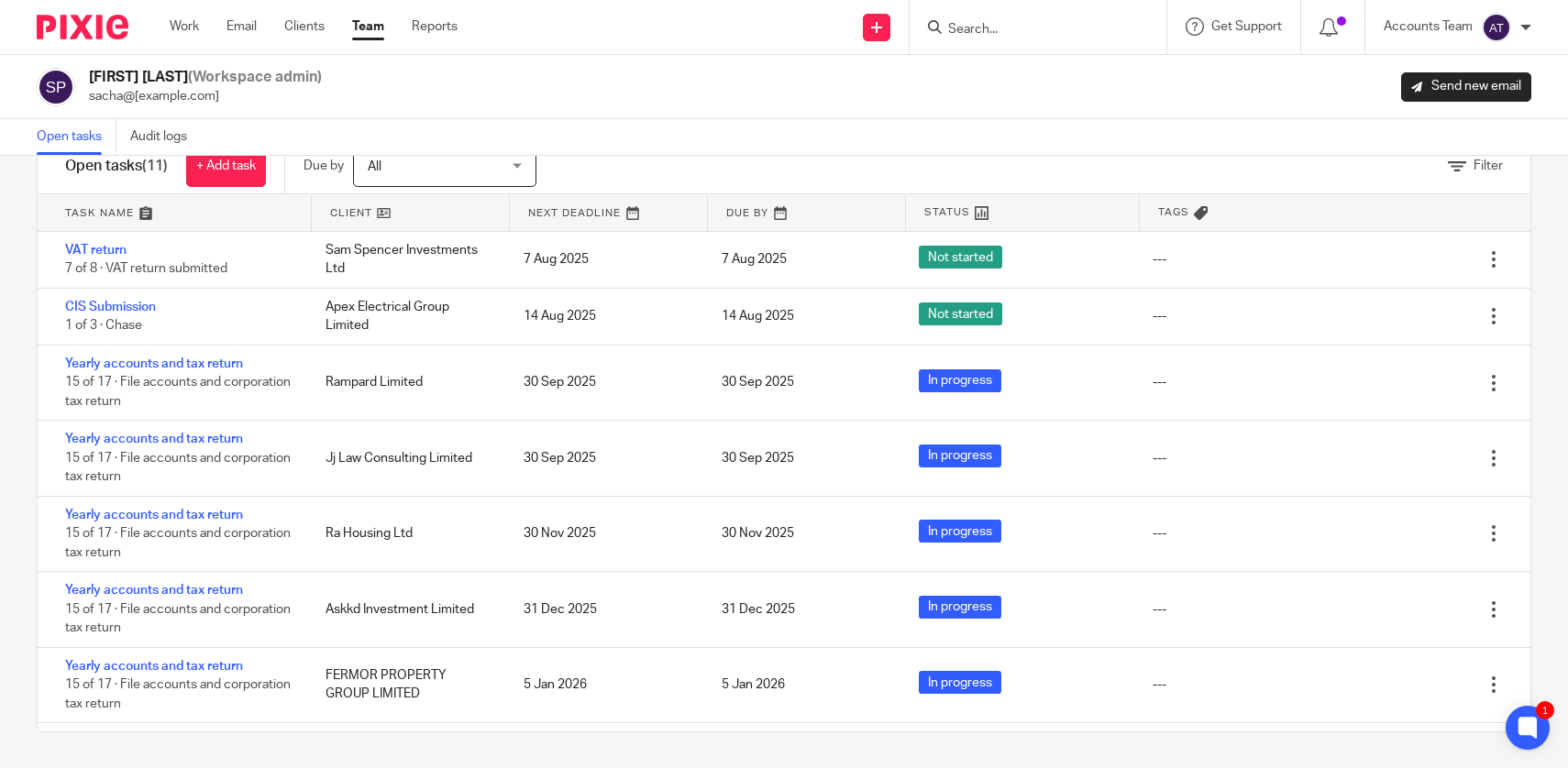 click on "Team" at bounding box center [368, 27] 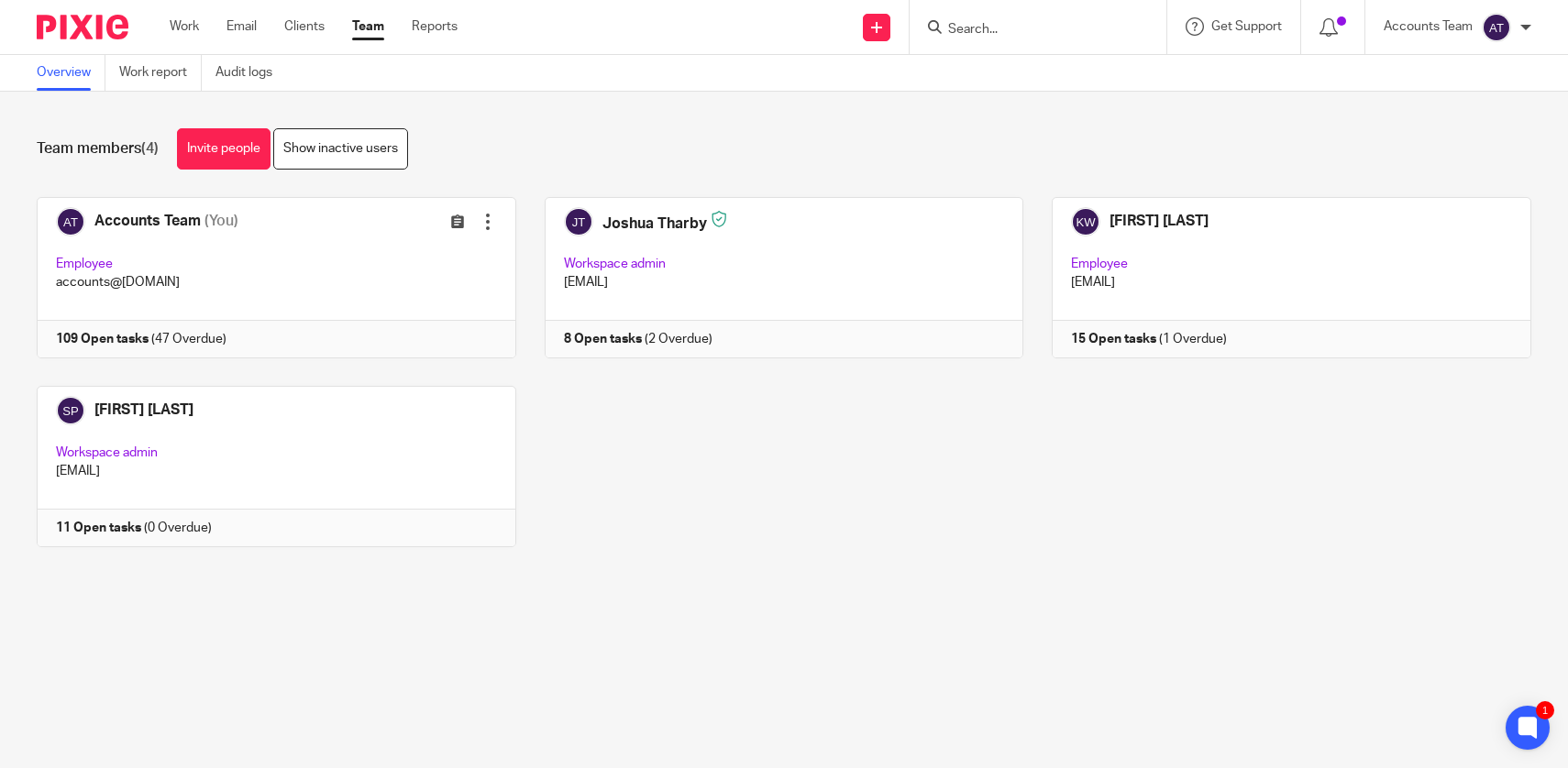 scroll, scrollTop: 0, scrollLeft: 0, axis: both 